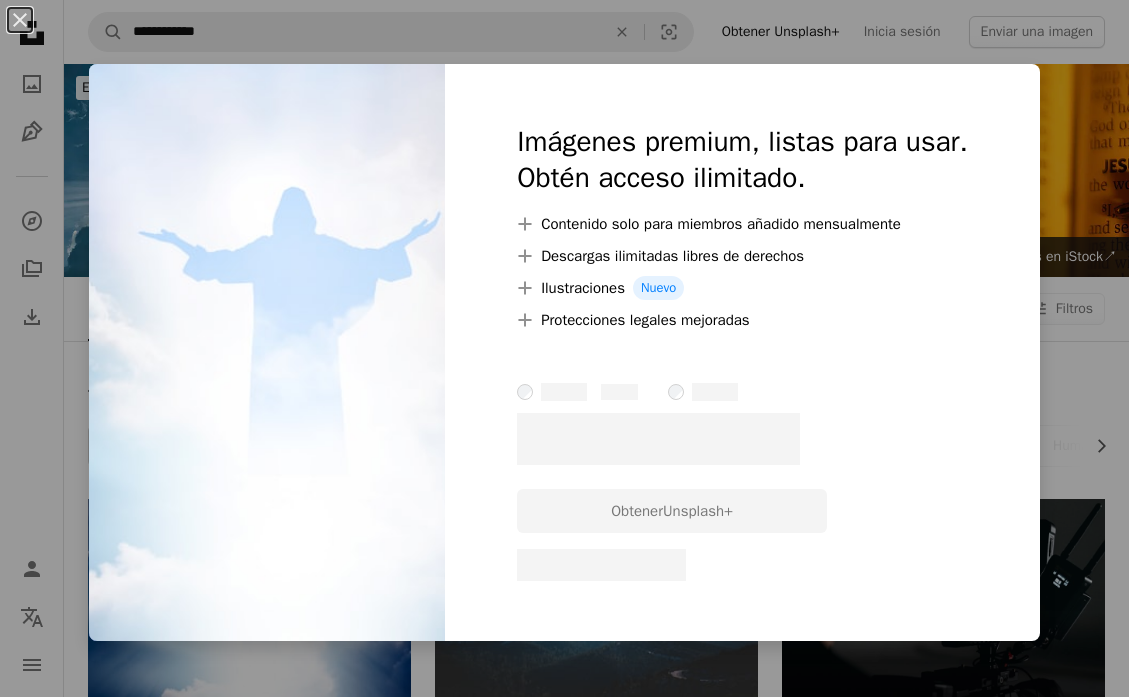 scroll, scrollTop: 277, scrollLeft: 0, axis: vertical 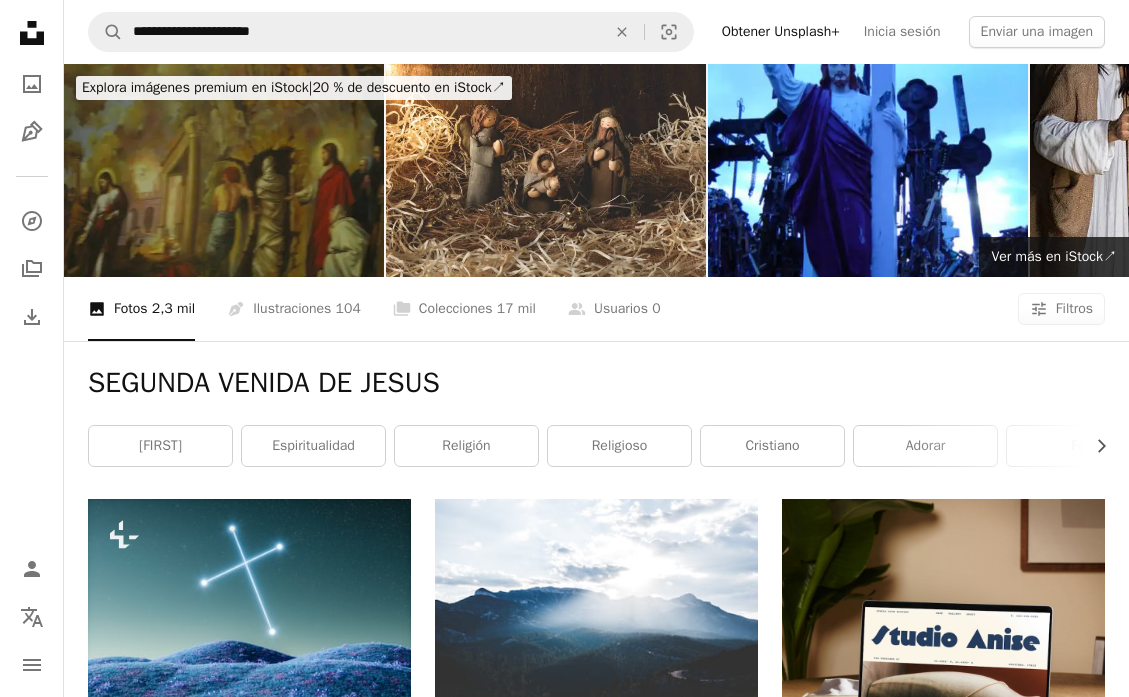 click on "Unsplash logo Página de inicio de Unsplash" 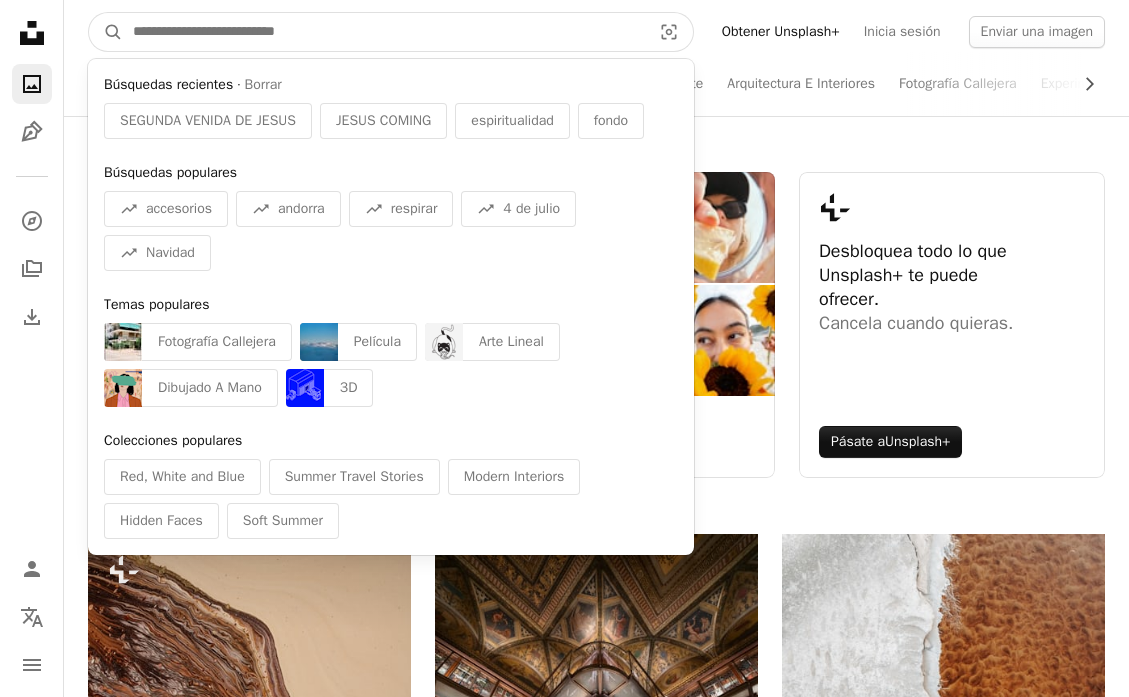 click at bounding box center (384, 32) 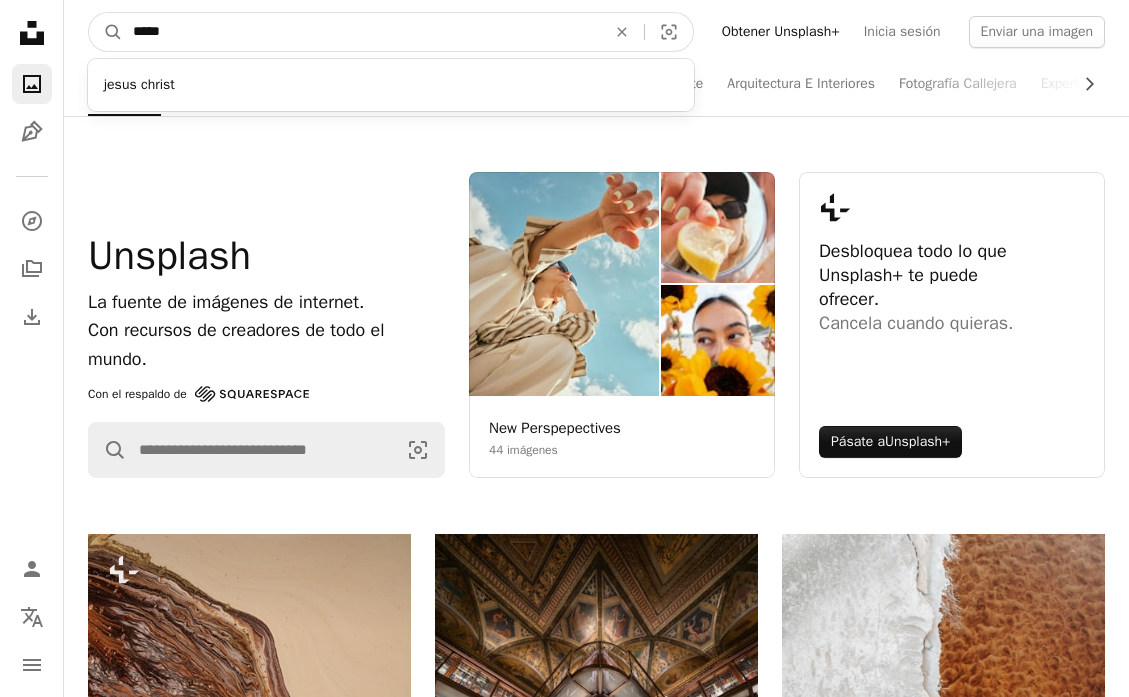 type on "*****" 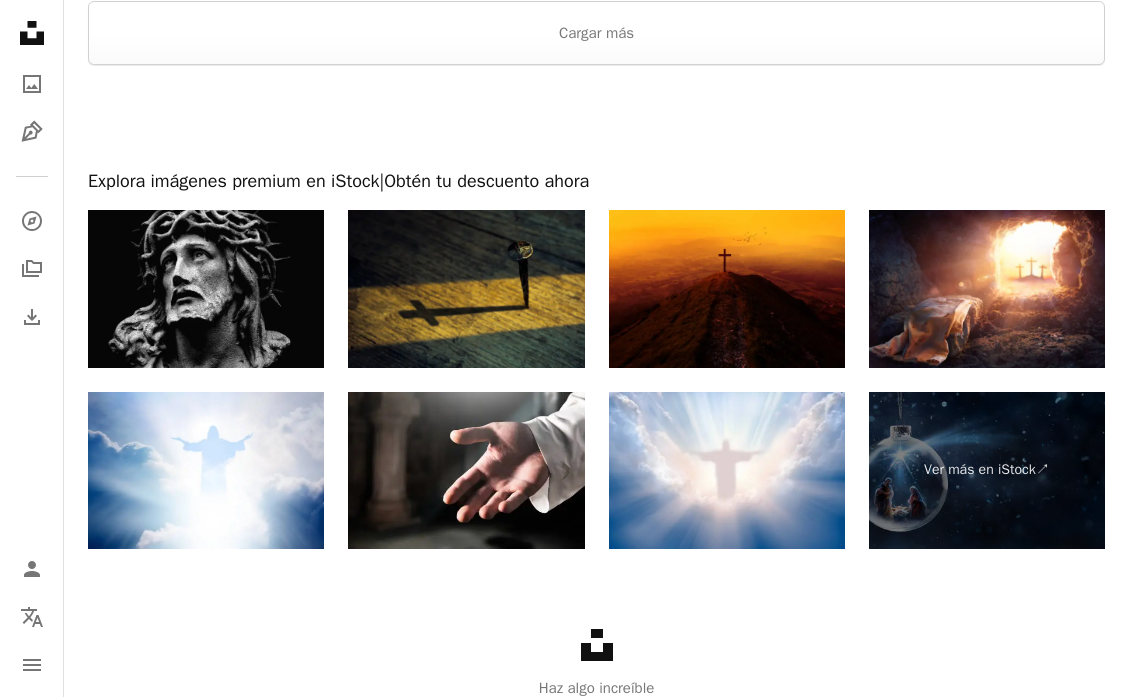 scroll, scrollTop: 3348, scrollLeft: 0, axis: vertical 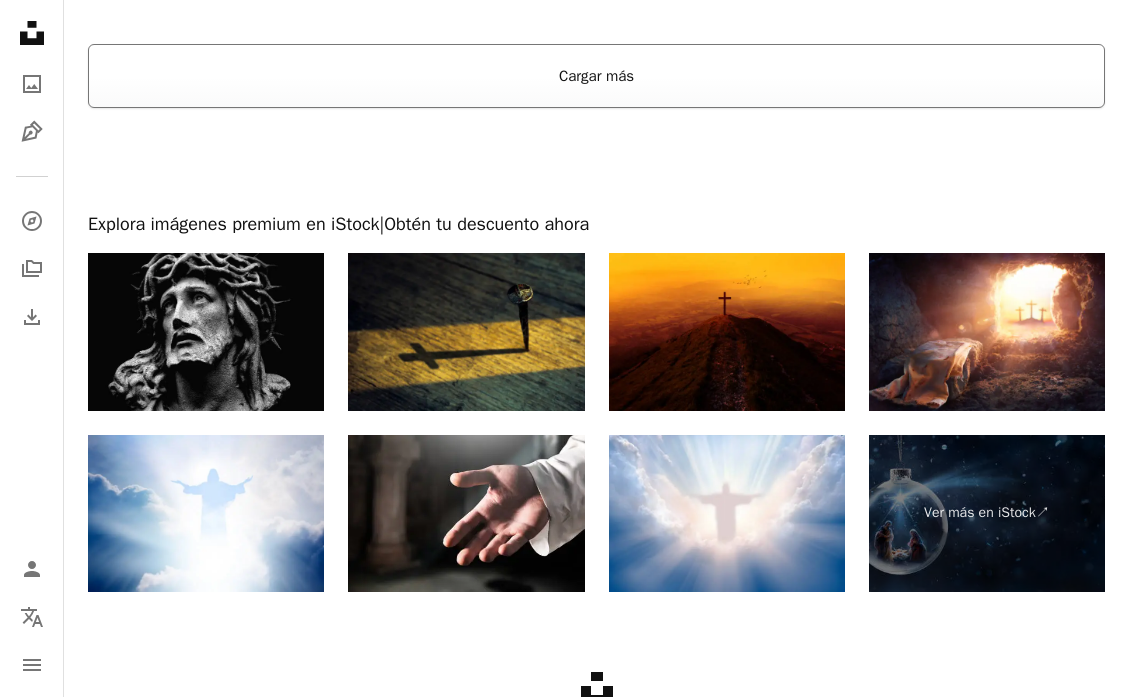 click on "Cargar más" at bounding box center (596, 76) 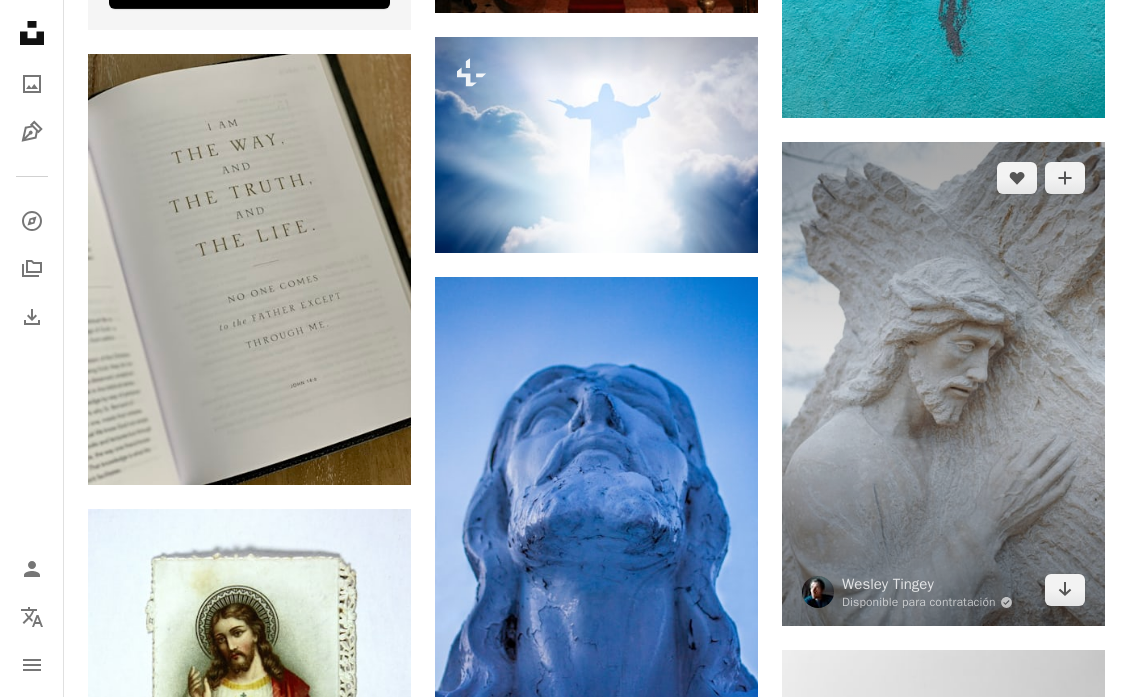 scroll, scrollTop: 4205, scrollLeft: 0, axis: vertical 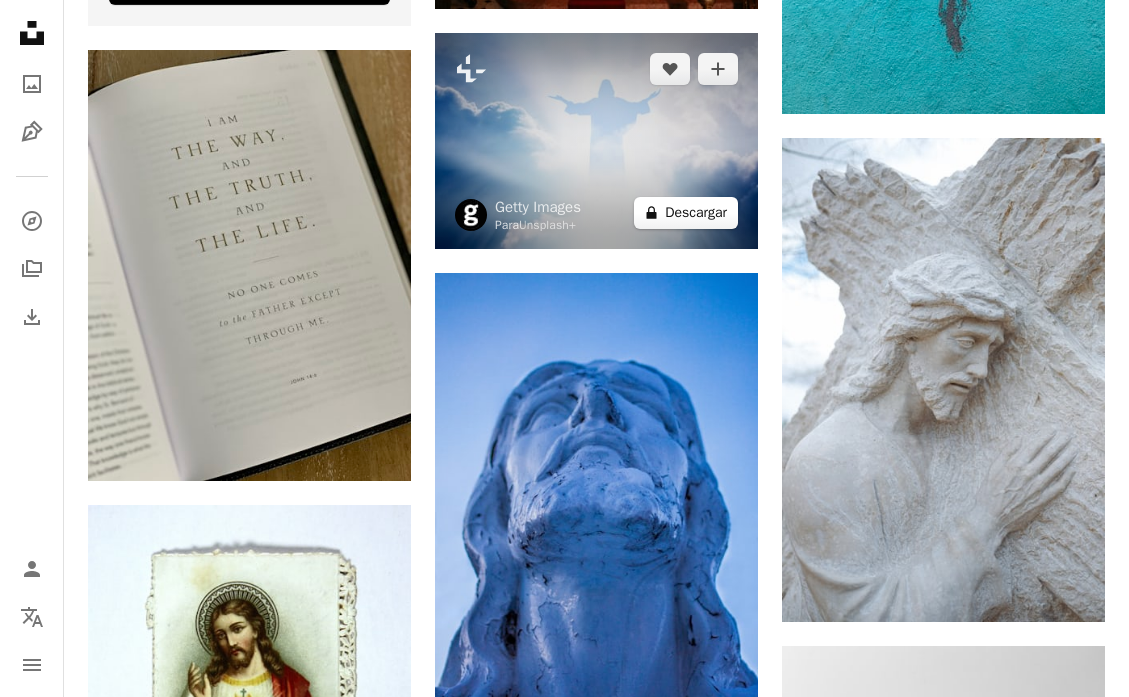 click on "A lock Descargar" at bounding box center [686, 213] 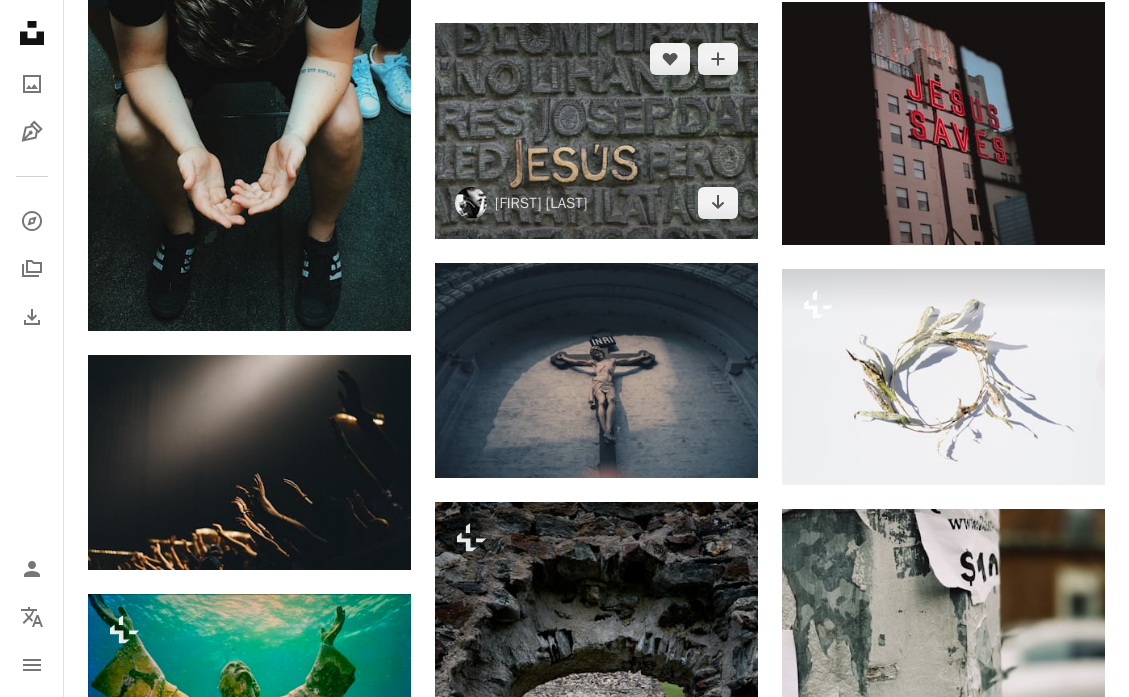 scroll, scrollTop: 5835, scrollLeft: 0, axis: vertical 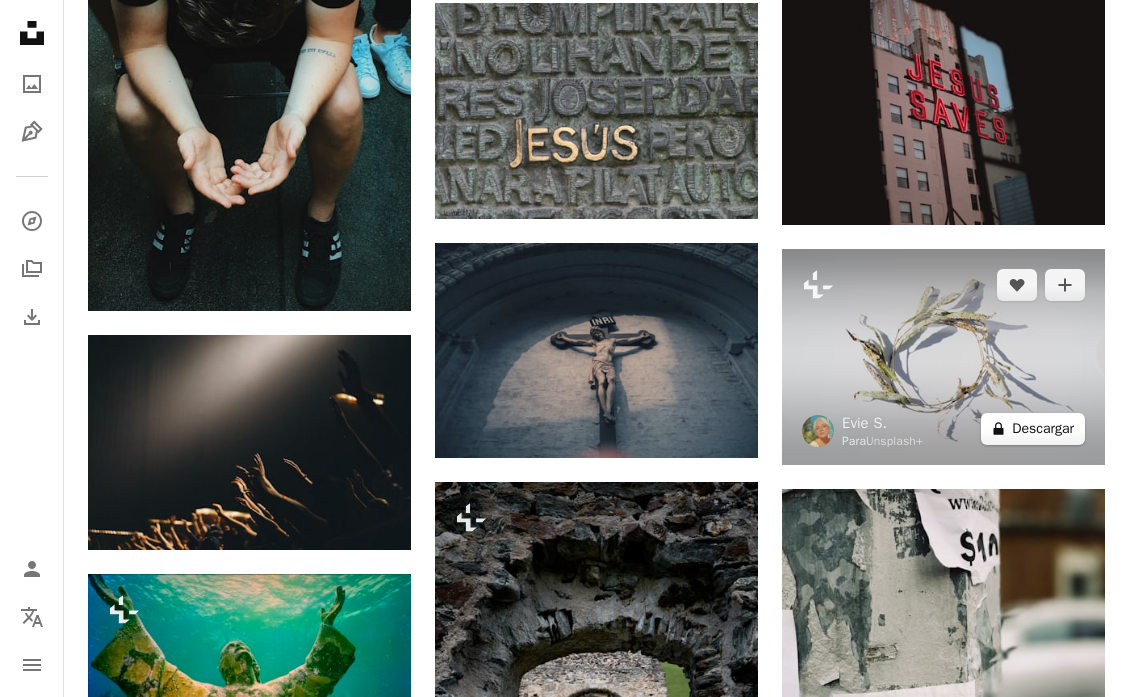 click on "A lock Descargar" at bounding box center [1033, 429] 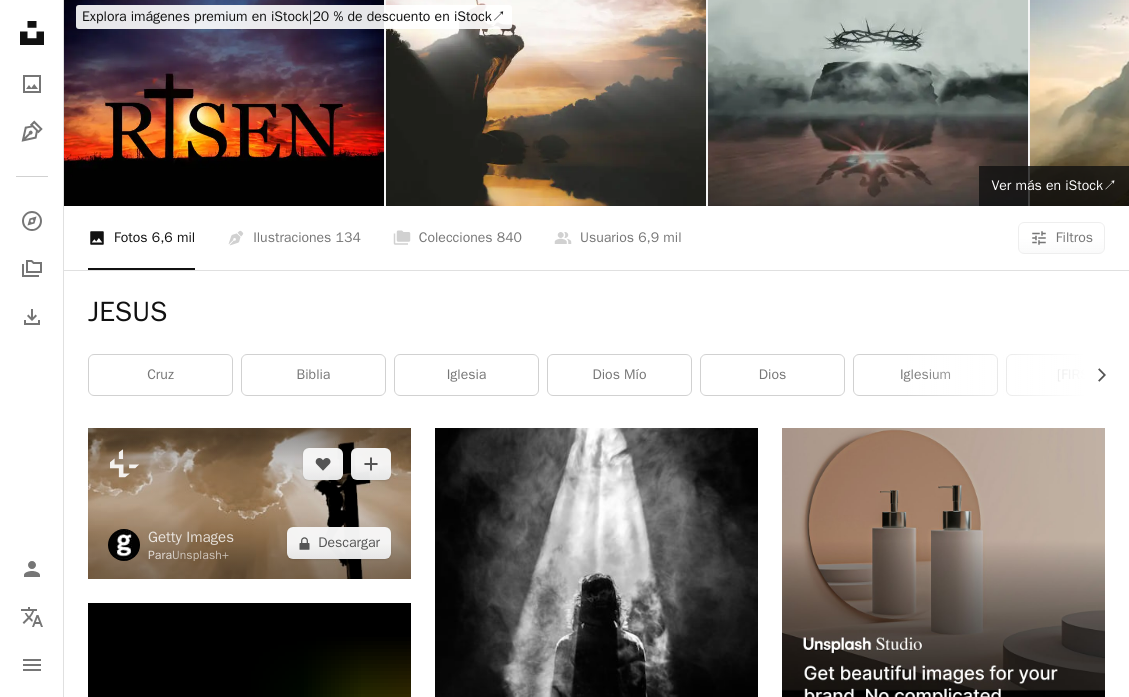 scroll, scrollTop: 77, scrollLeft: 0, axis: vertical 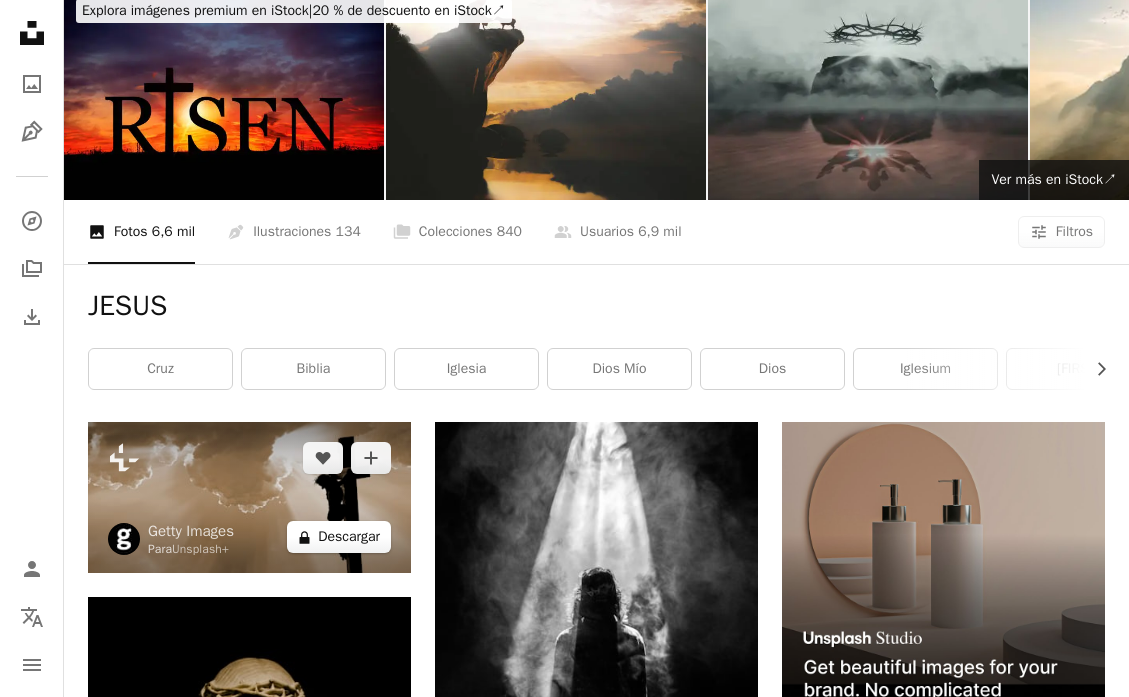 click on "A lock Descargar" at bounding box center [339, 537] 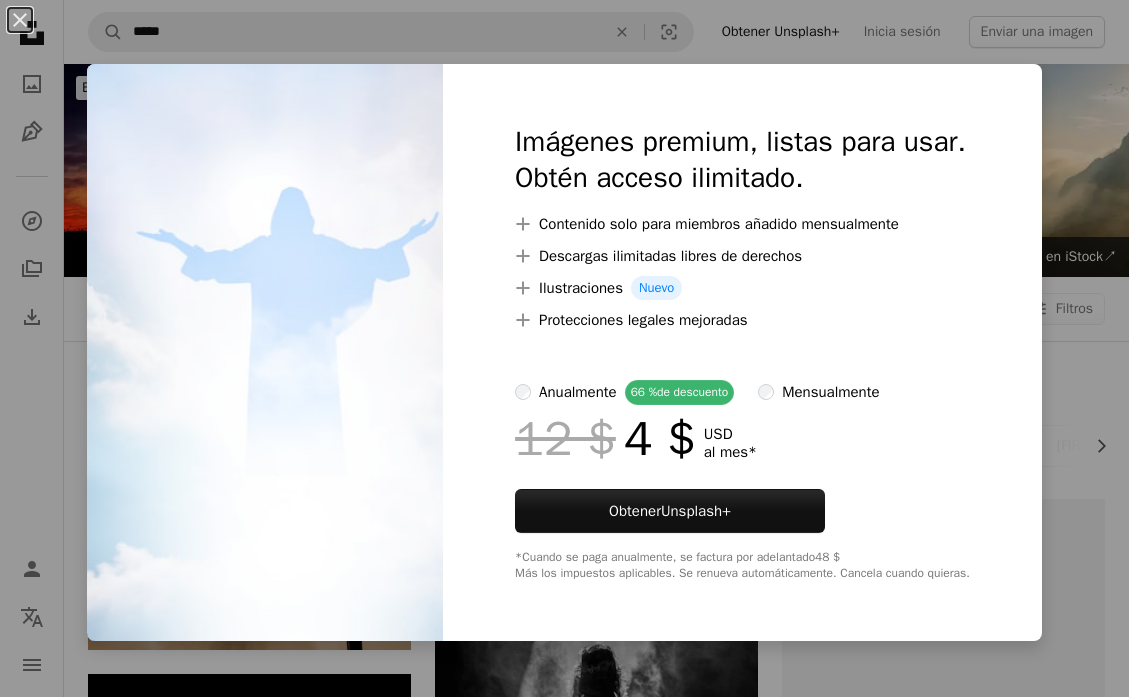 scroll, scrollTop: 4143, scrollLeft: 0, axis: vertical 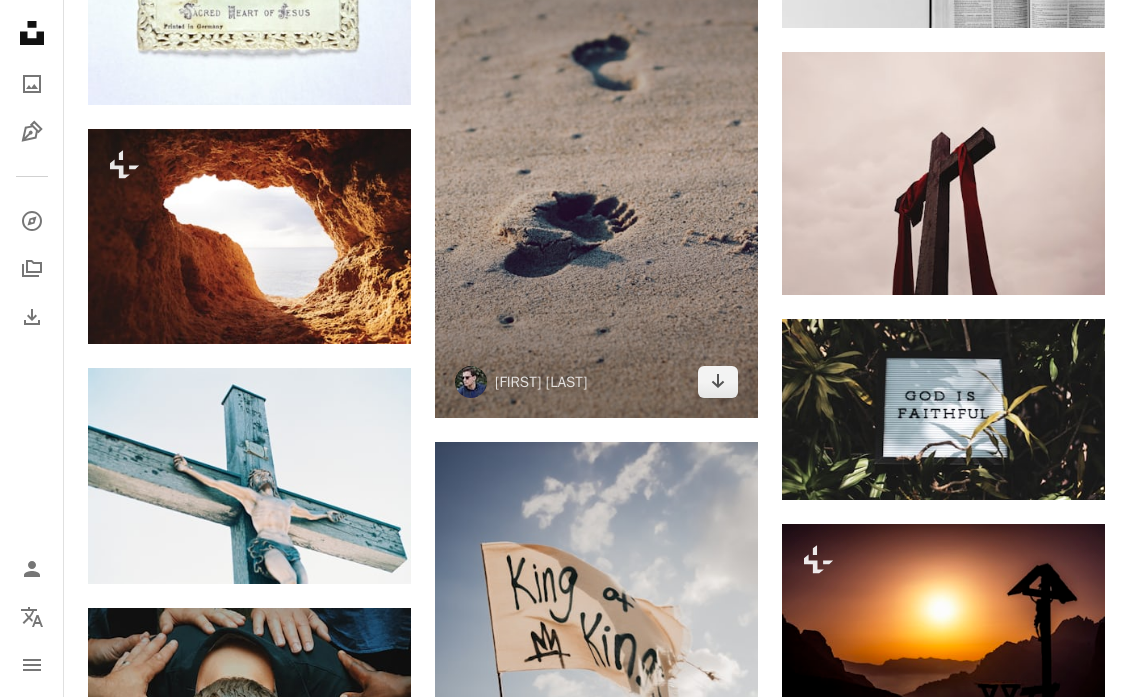 click at bounding box center [596, 175] 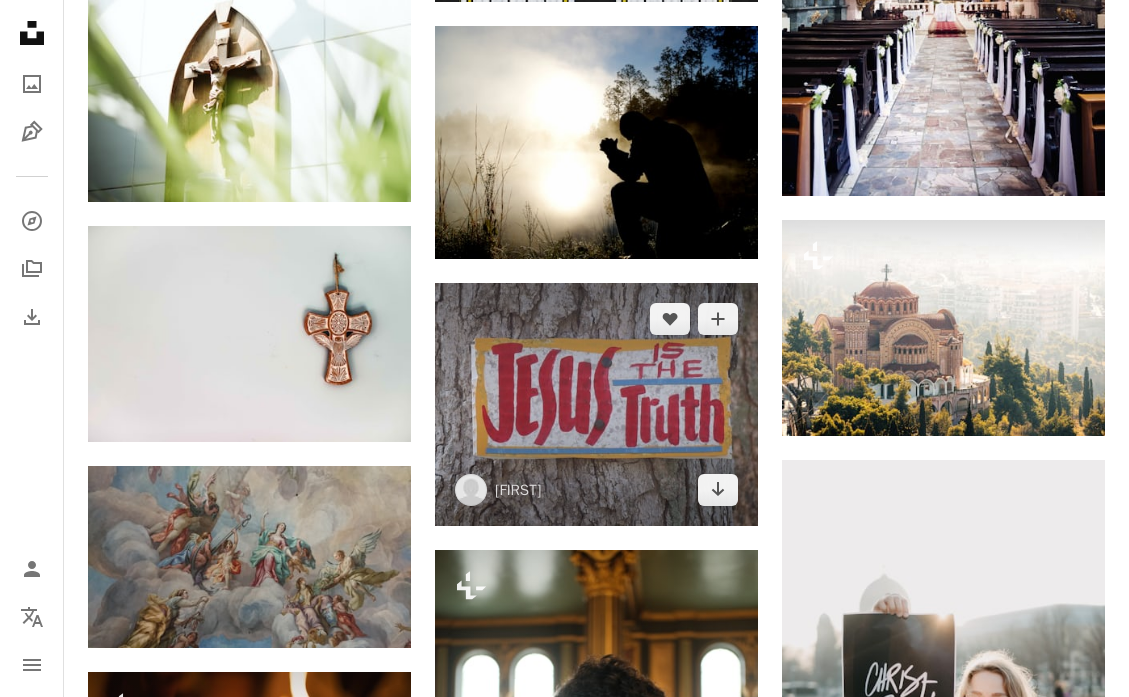 scroll, scrollTop: 46438, scrollLeft: 0, axis: vertical 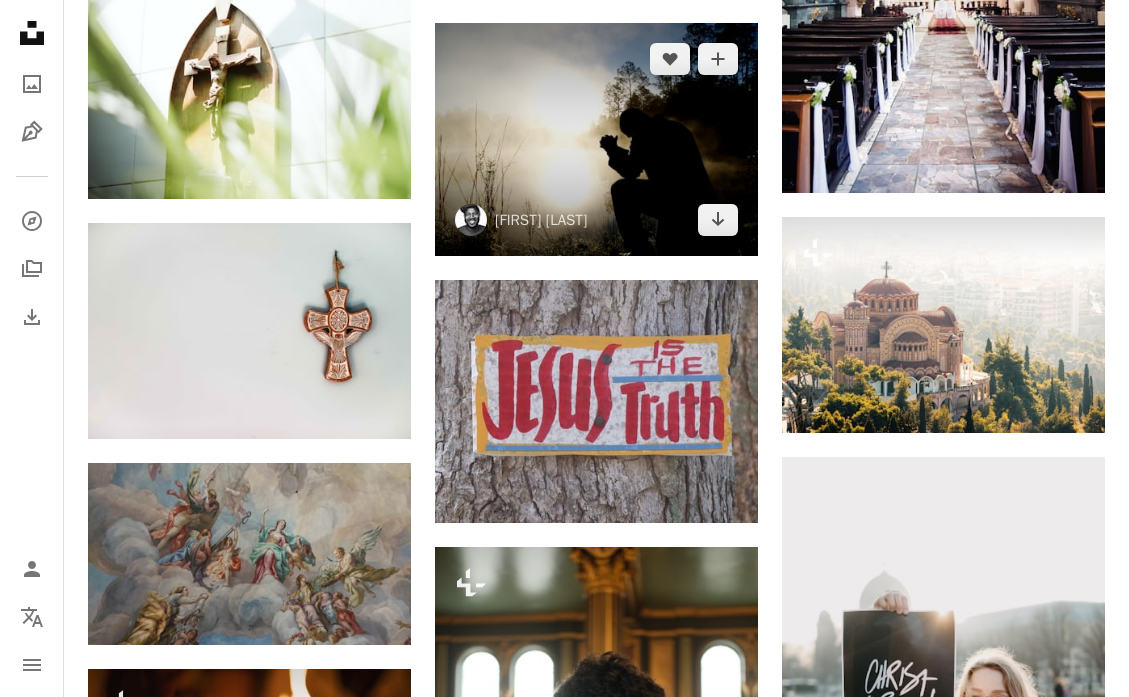 click at bounding box center (596, 139) 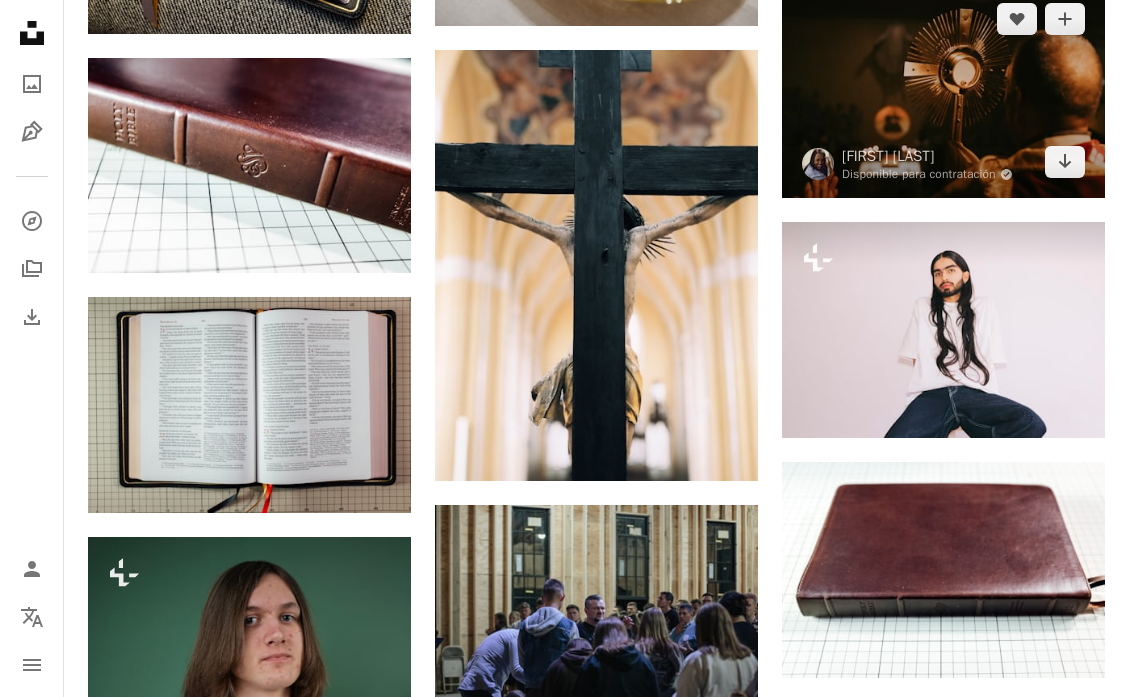 scroll, scrollTop: 103764, scrollLeft: 0, axis: vertical 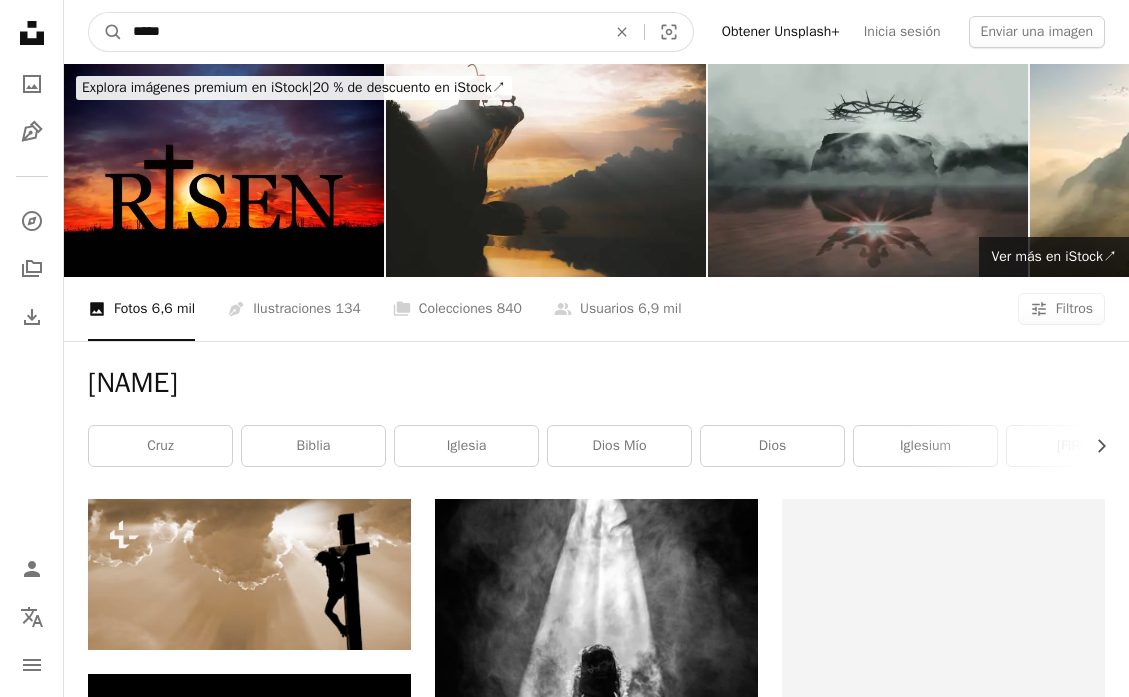 click on "*****" at bounding box center [361, 32] 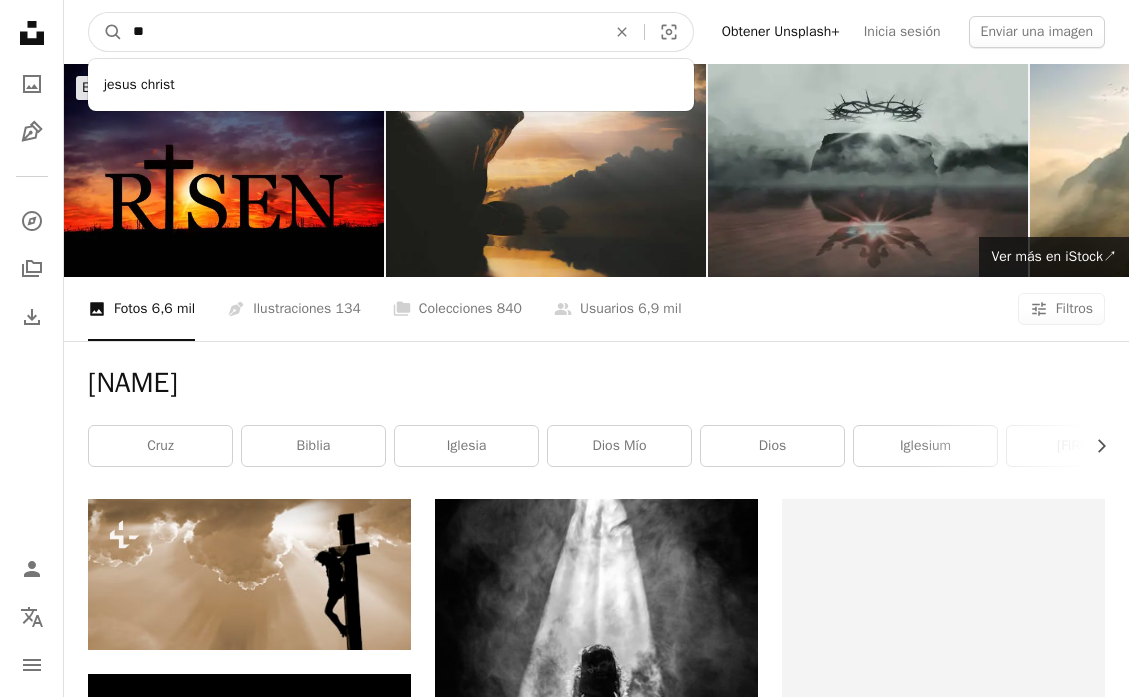 type on "*" 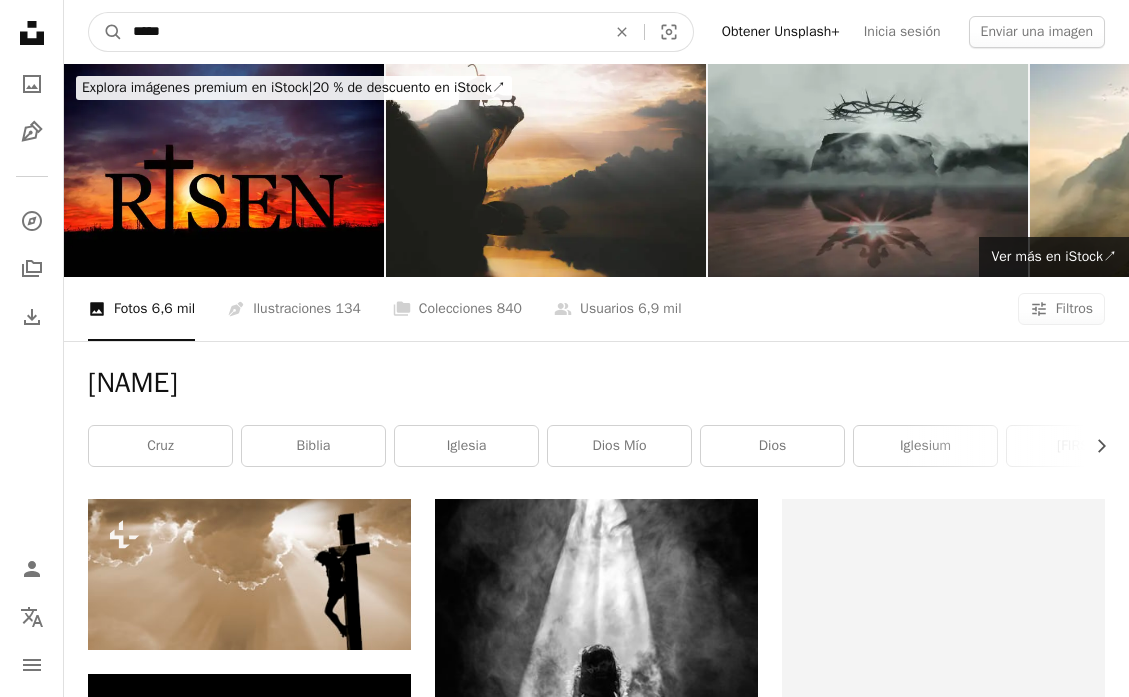 type on "******" 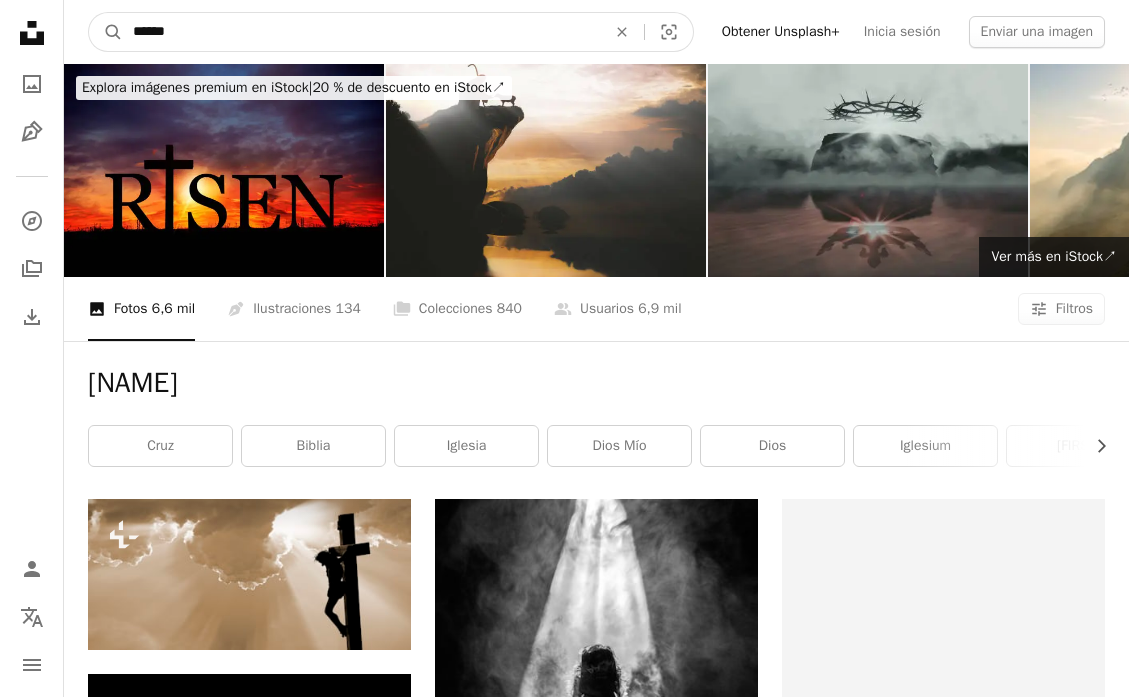 click on "A magnifying glass" at bounding box center [106, 32] 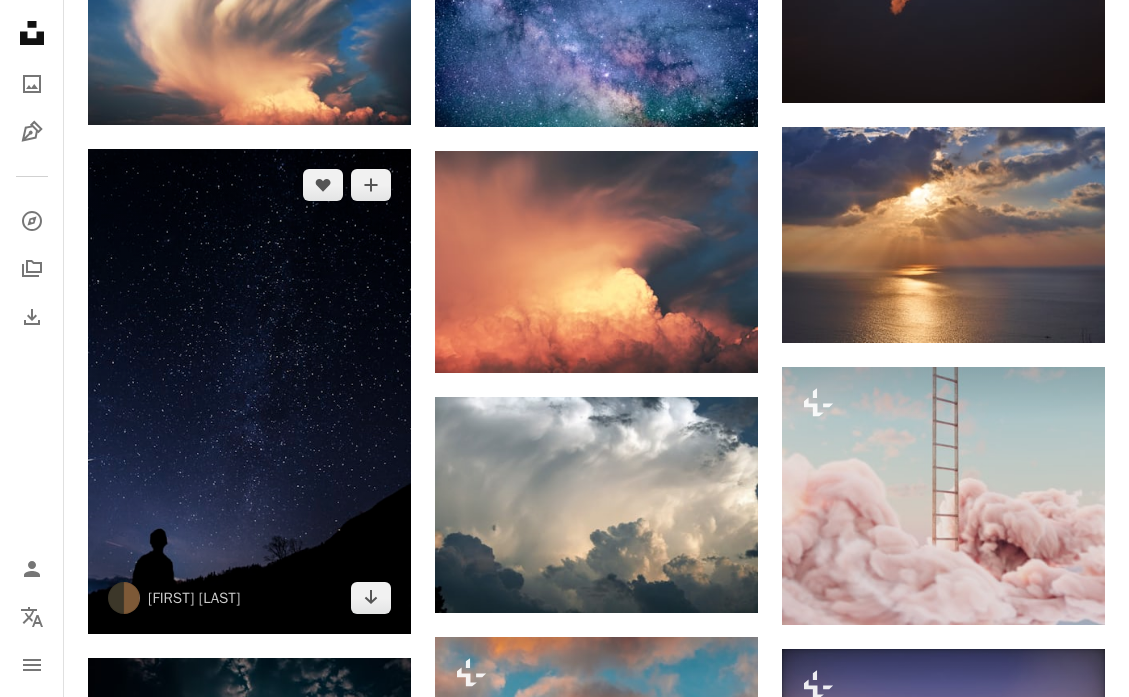 scroll, scrollTop: 1355, scrollLeft: 0, axis: vertical 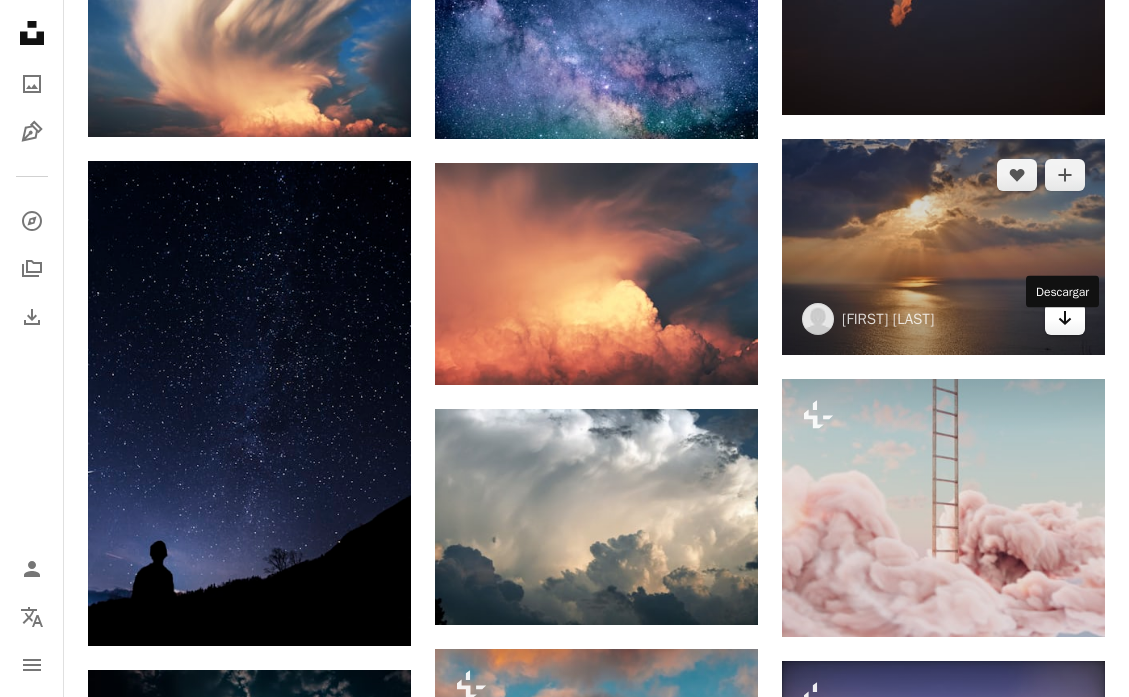 click on "Arrow pointing down" at bounding box center [1065, 319] 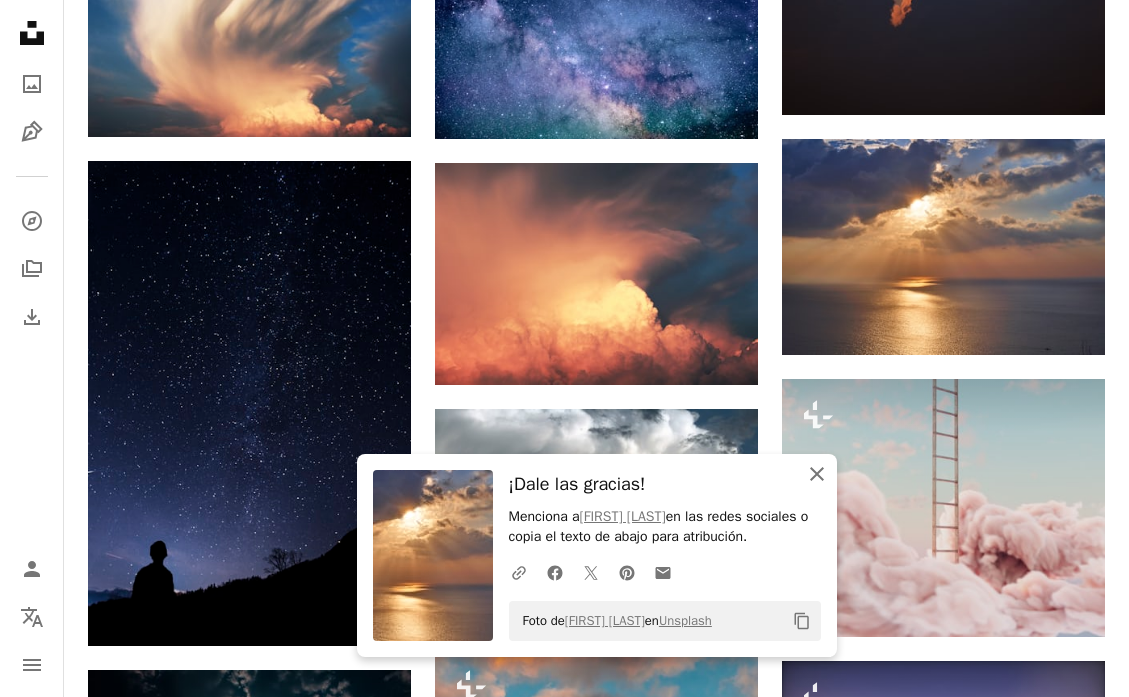 click on "An X shape" 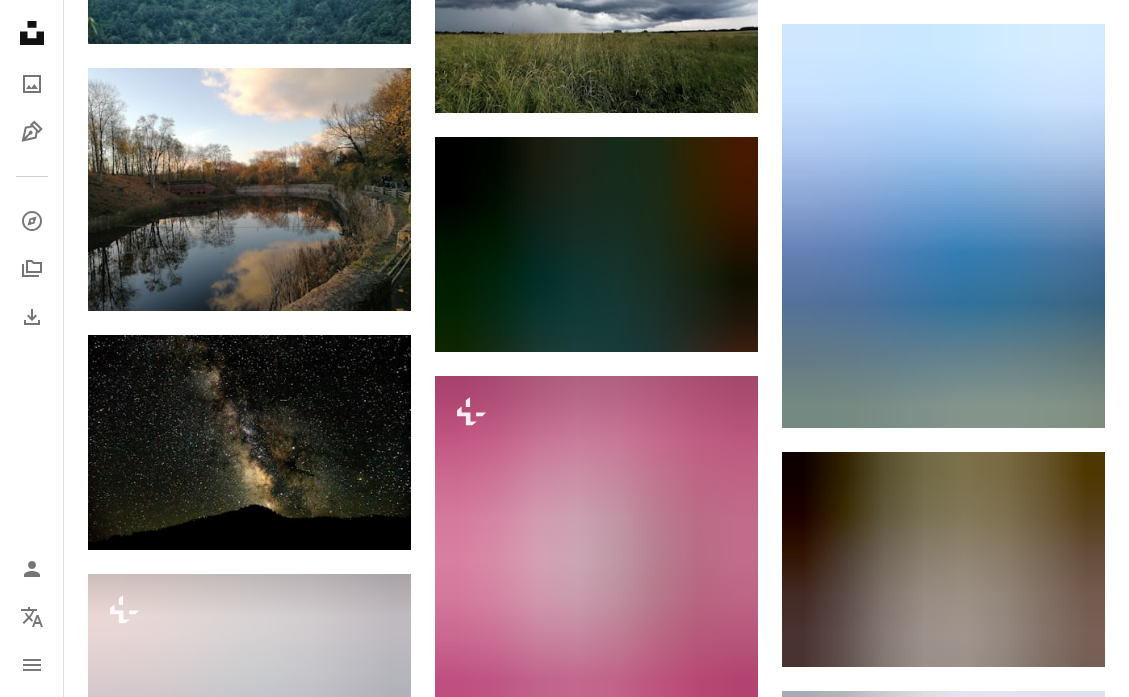 scroll, scrollTop: 4156, scrollLeft: 0, axis: vertical 